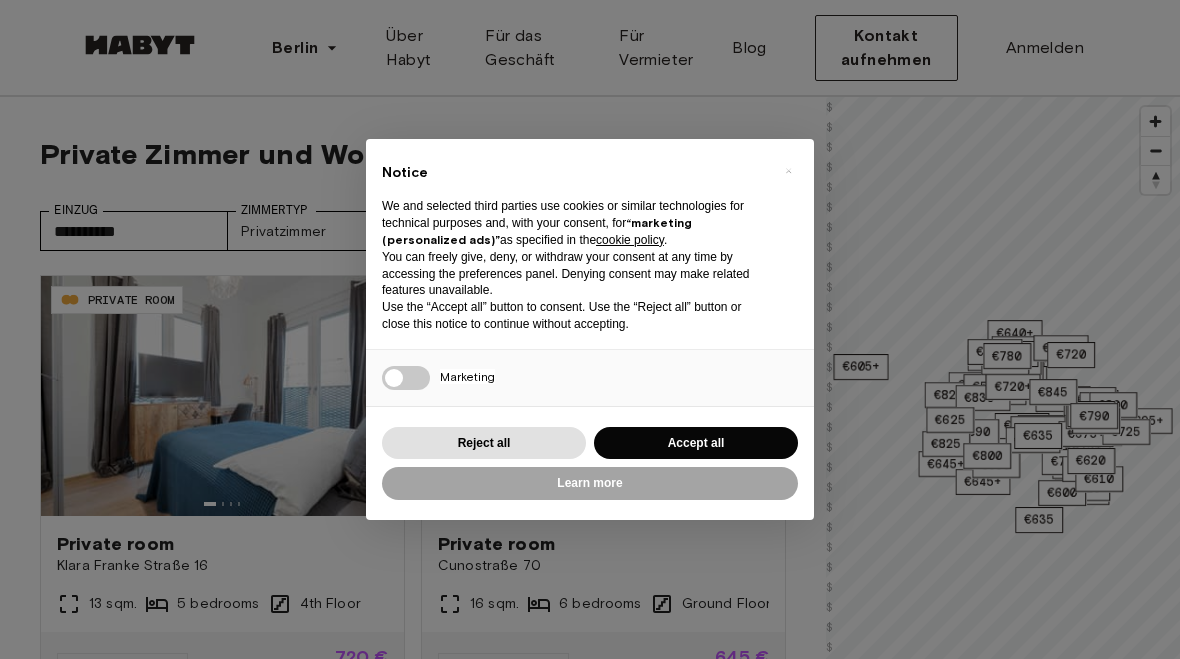 scroll, scrollTop: 0, scrollLeft: 0, axis: both 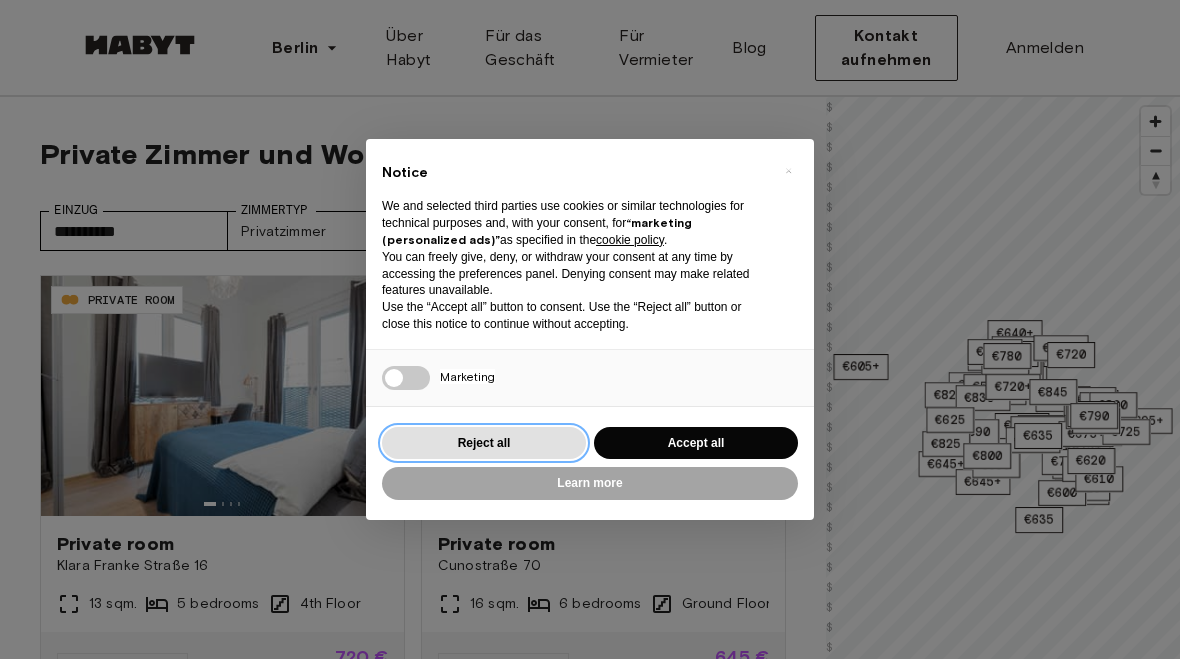 click on "Reject all" at bounding box center [484, 443] 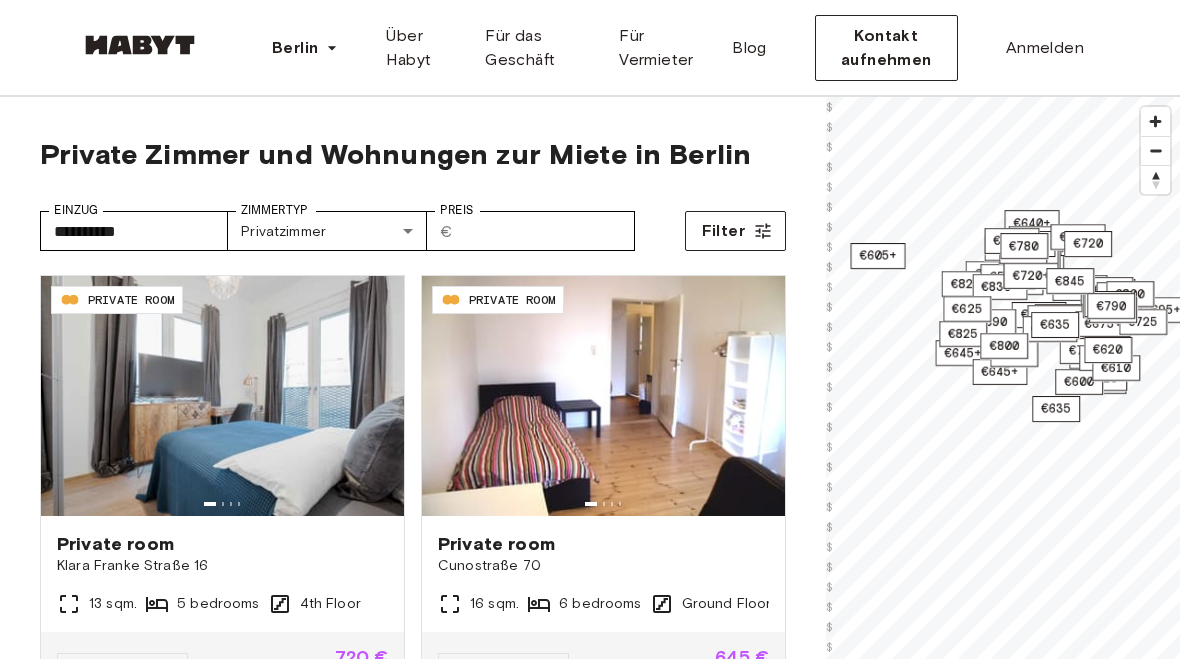 scroll, scrollTop: 0, scrollLeft: 0, axis: both 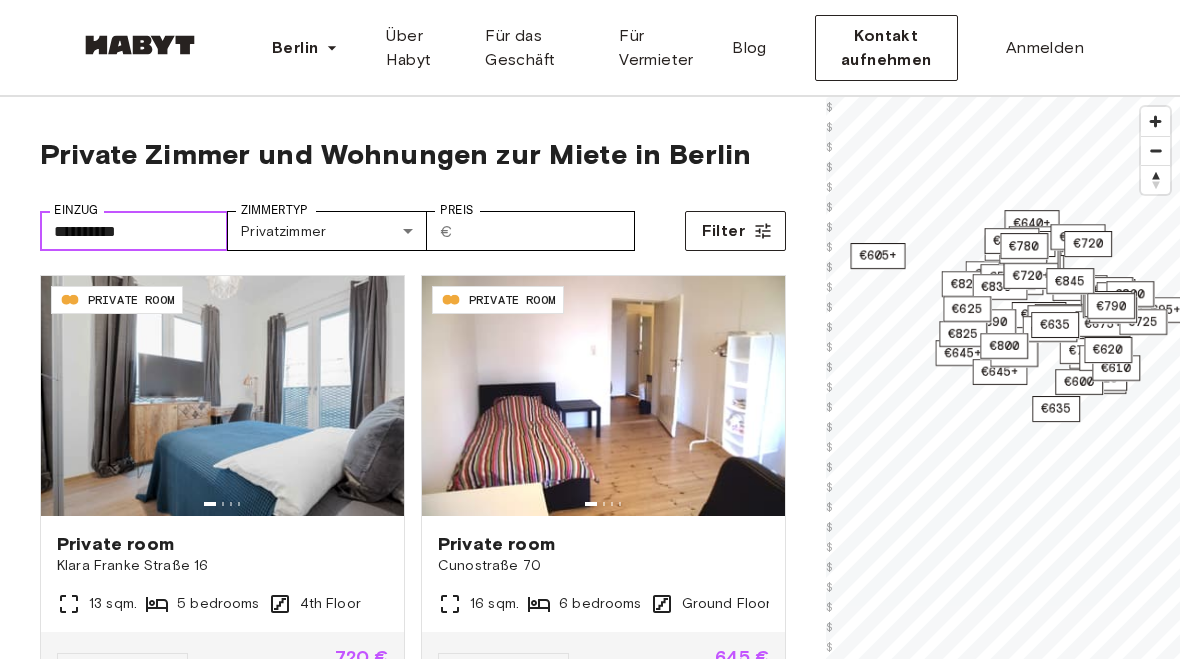 click on "**********" at bounding box center (134, 231) 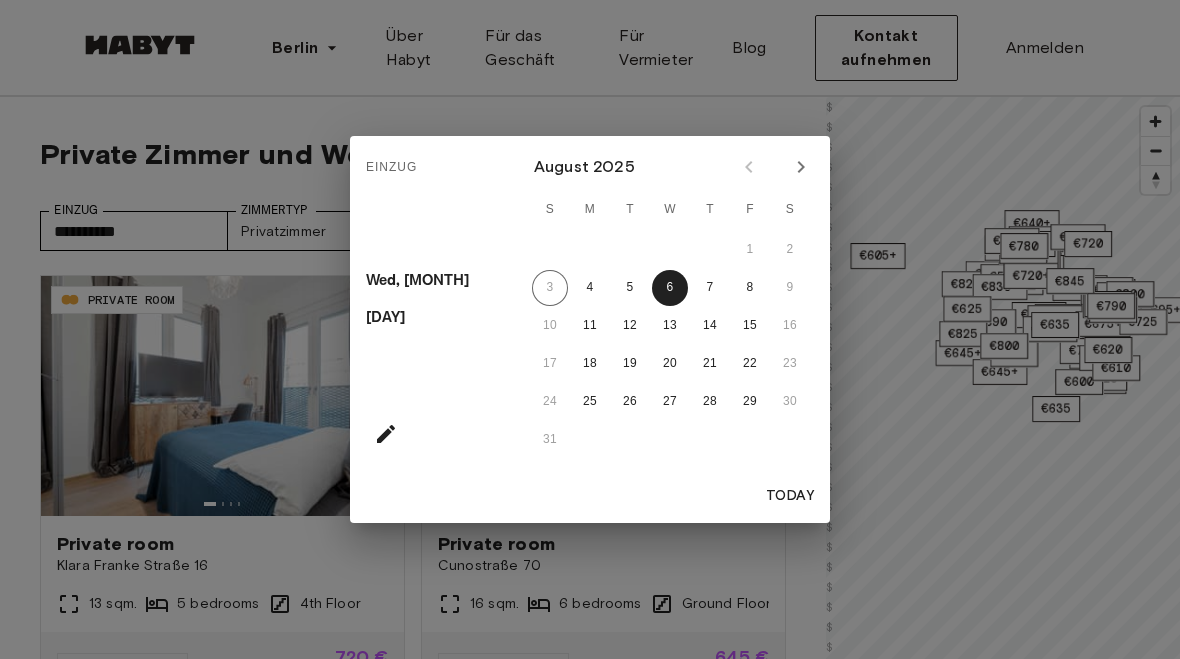 click 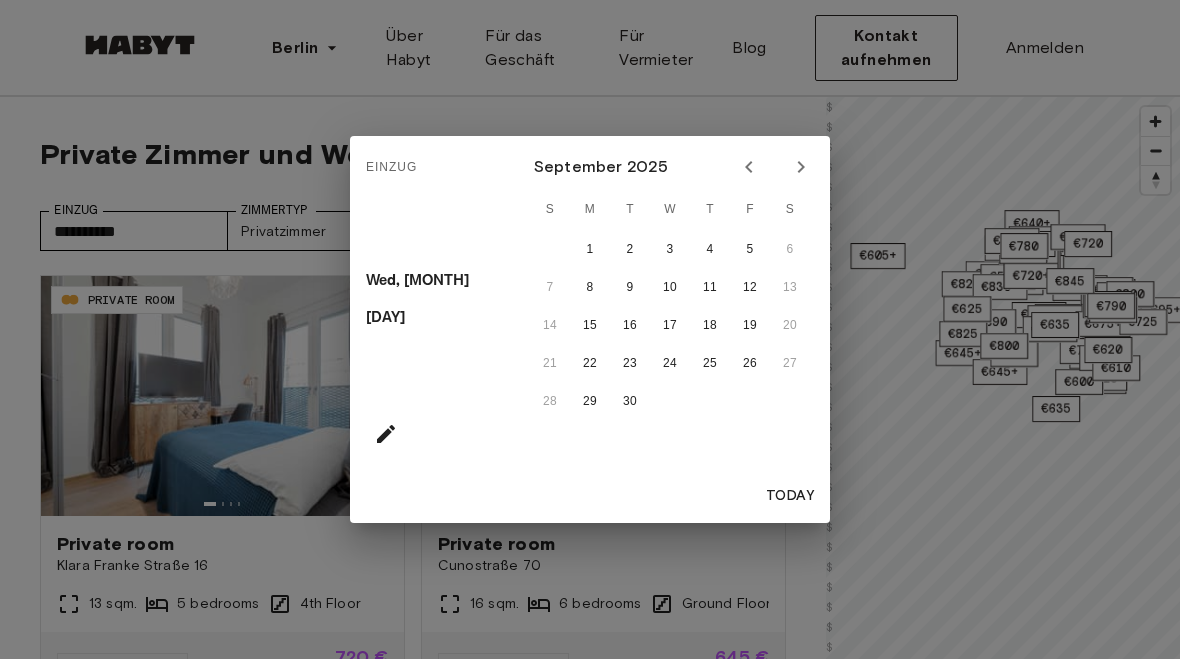 click 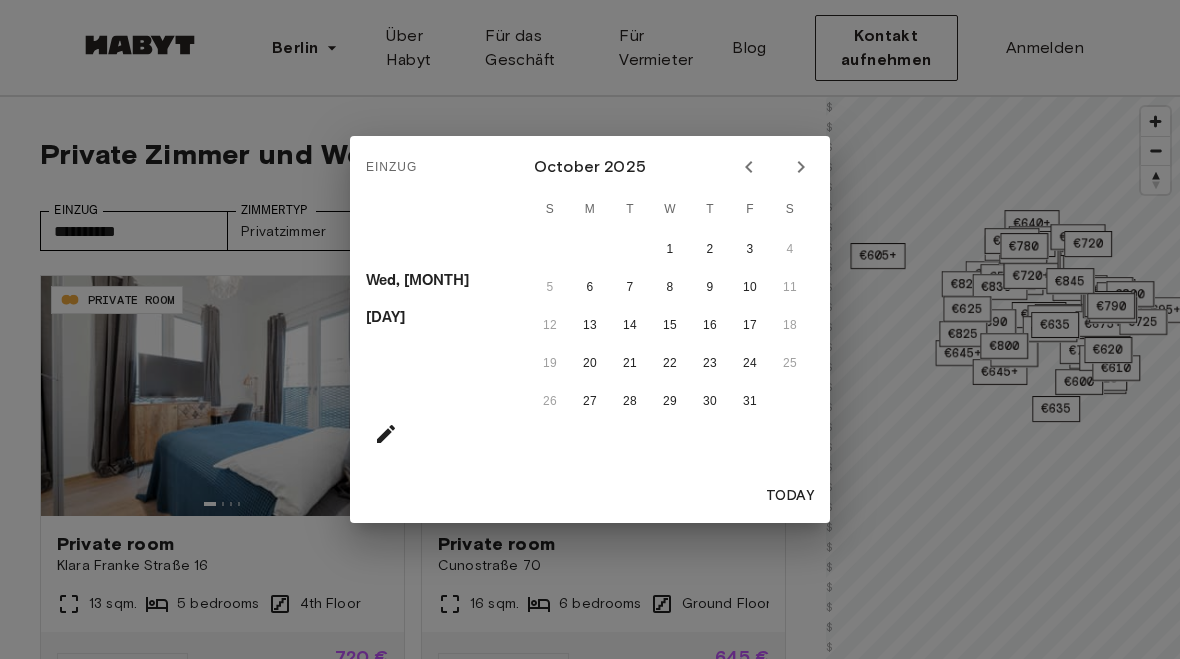 click 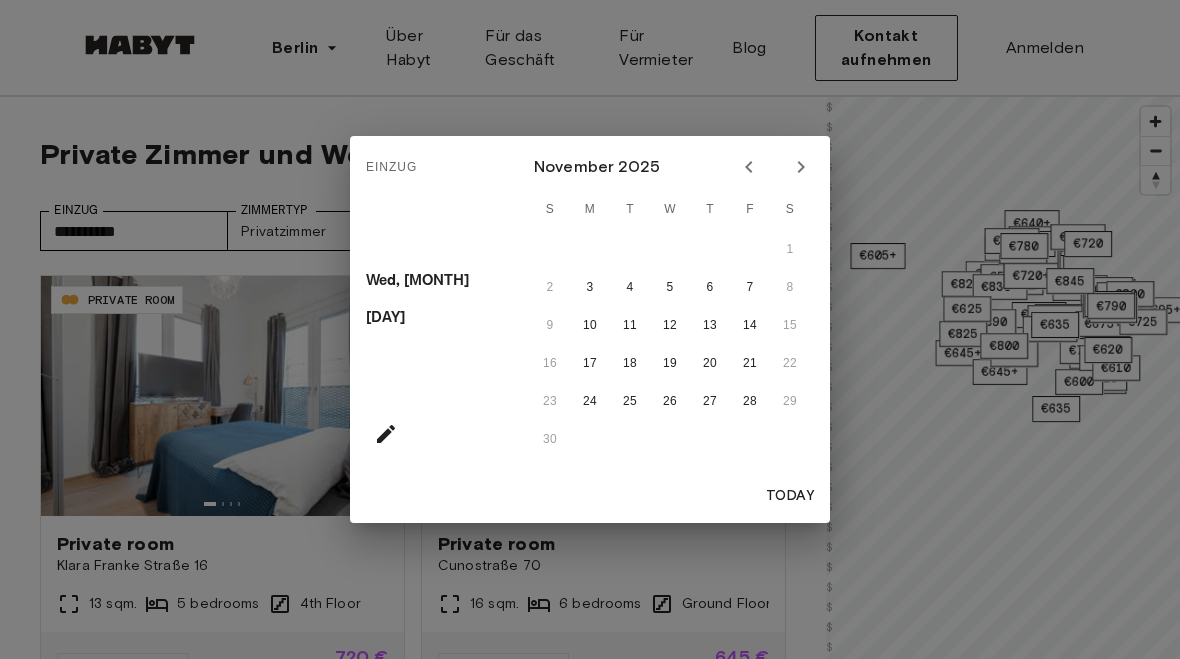 click 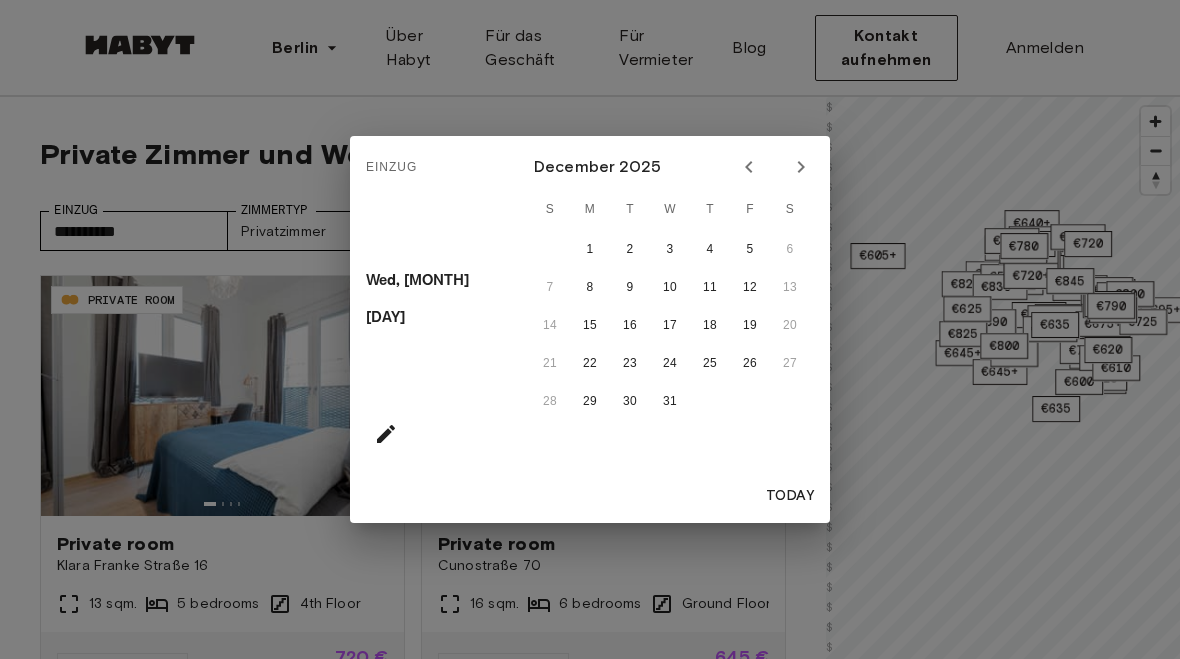 click 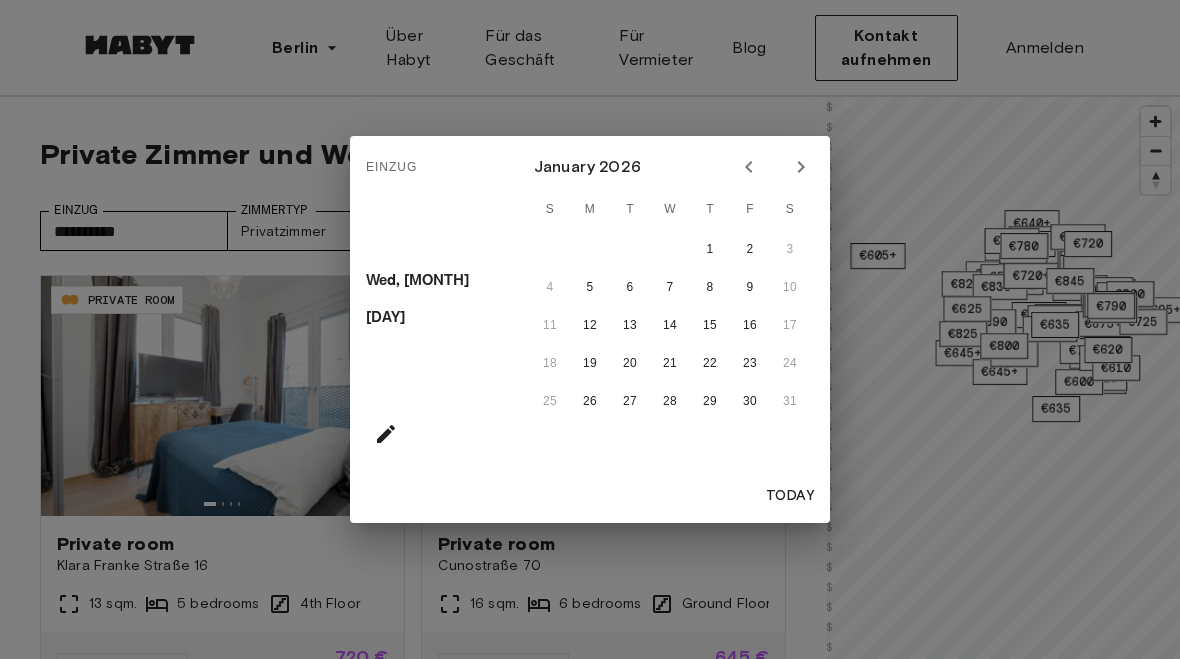click 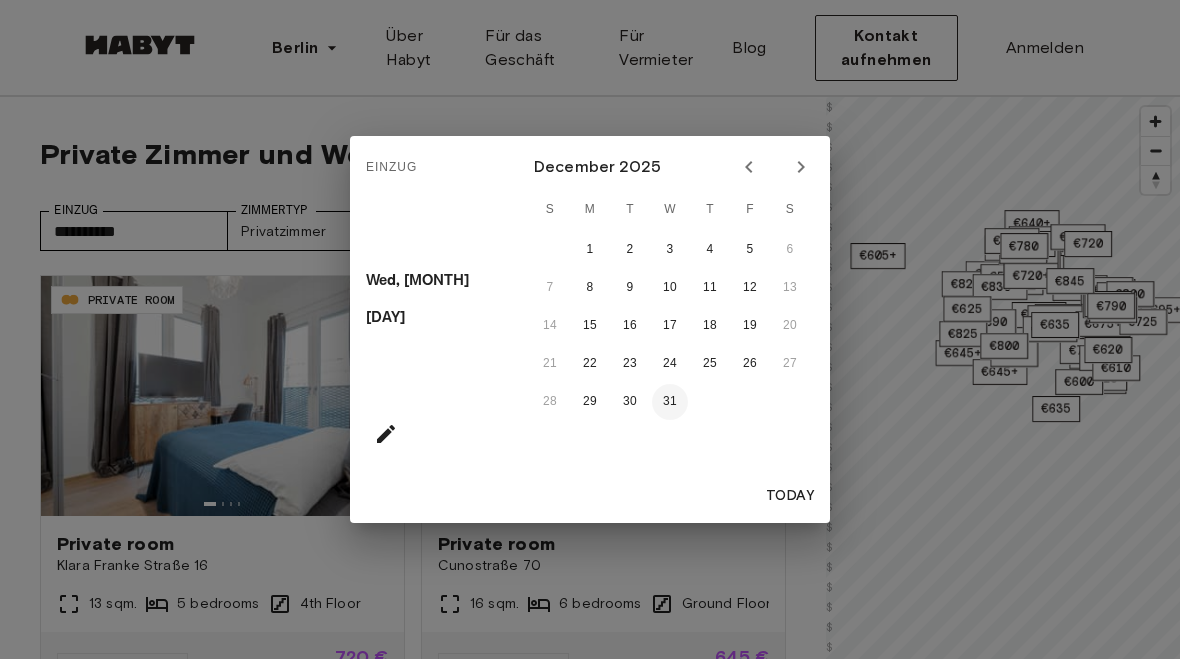 click on "31" at bounding box center [670, 402] 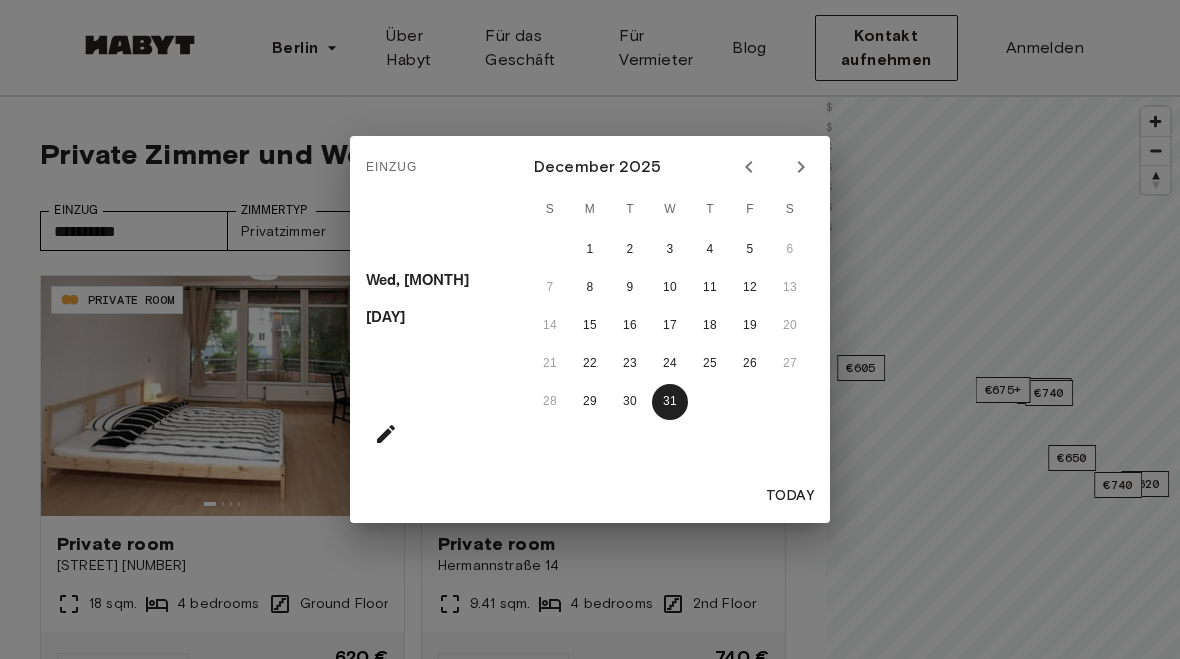 click on "Einzug Wed, [MONTH] [DAY] [YEAR] S M T W T F S 1 2 3 4 5 6 7 8 9 10 11 12 13 14 15 16 17 18 19 20 21 22 23 24 25 26 27 28 29 30 31 Today" at bounding box center (590, 329) 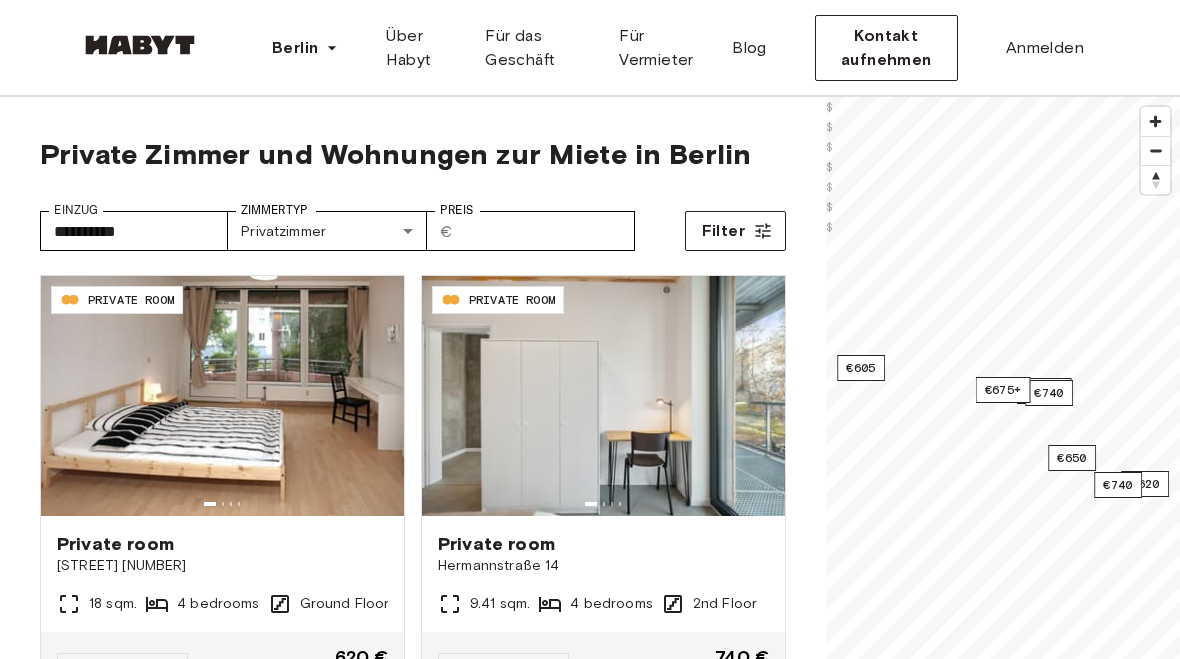 click on "**********" at bounding box center (590, 2464) 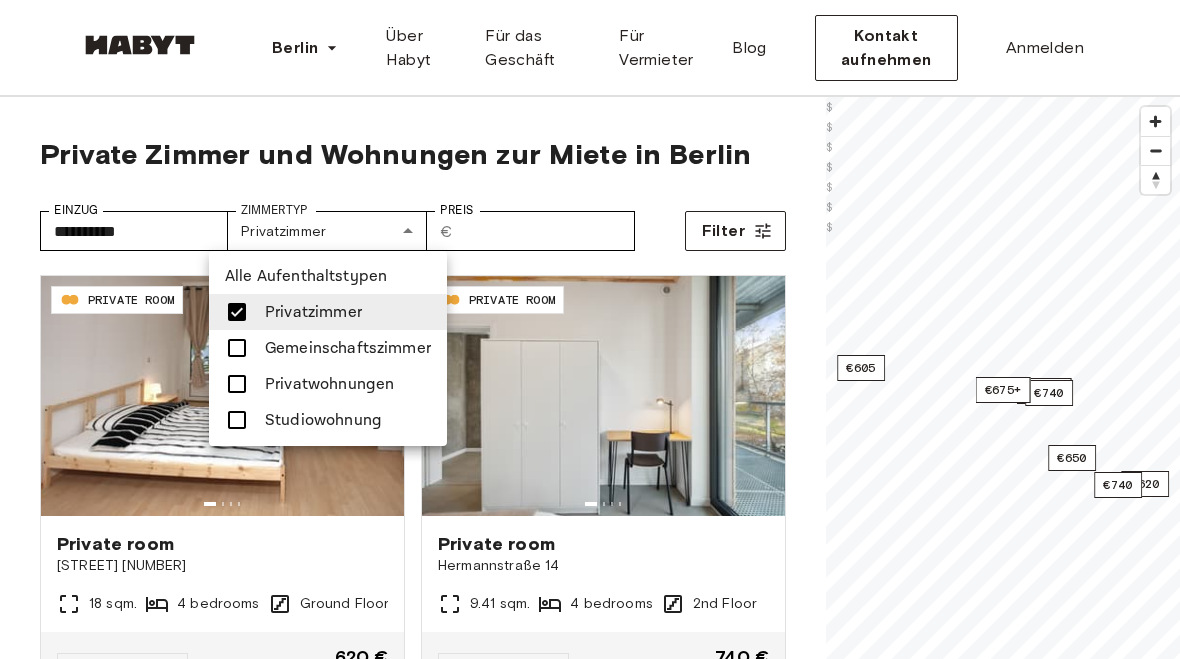 click at bounding box center (237, 384) 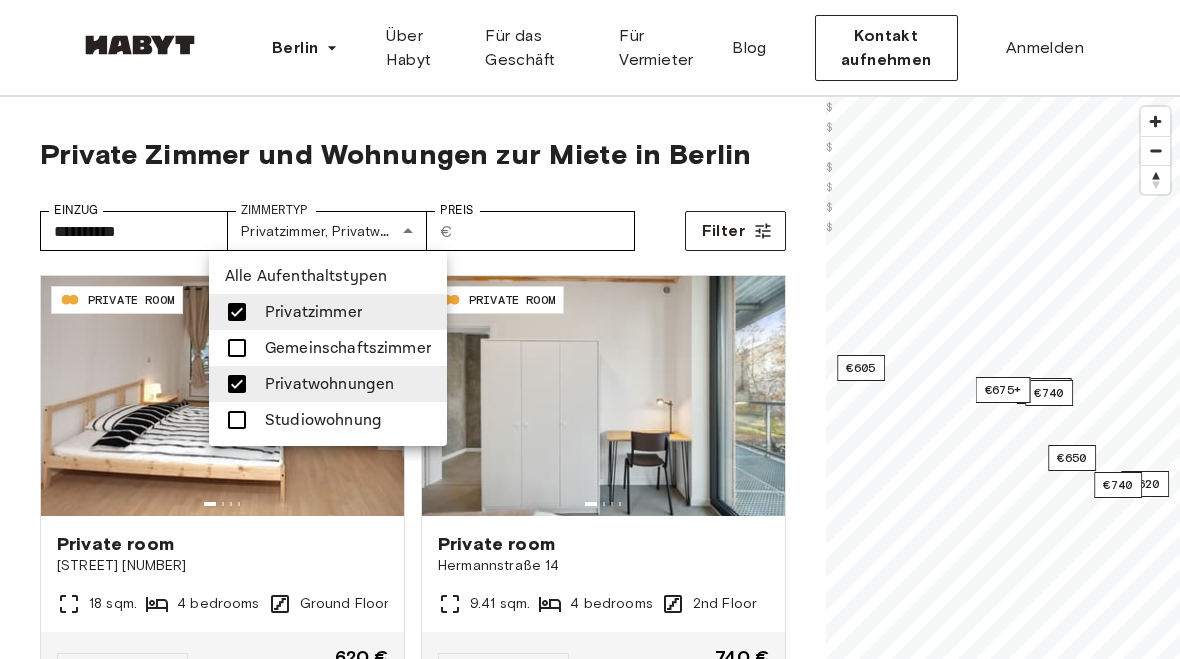click at bounding box center [237, 420] 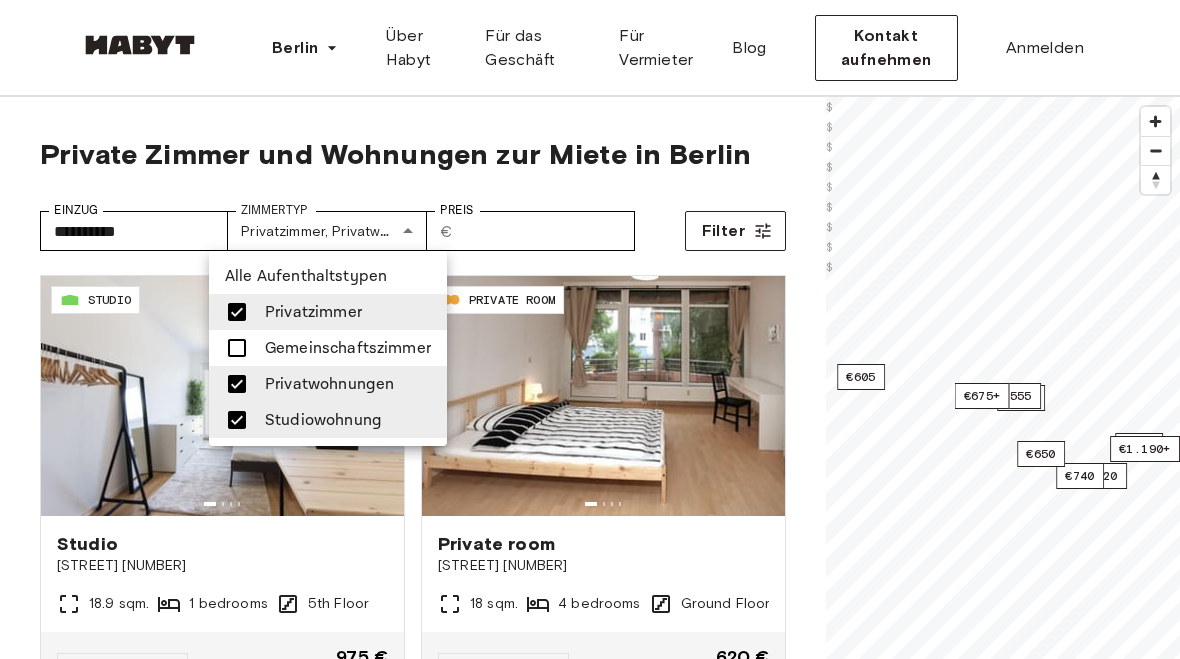 click at bounding box center (237, 312) 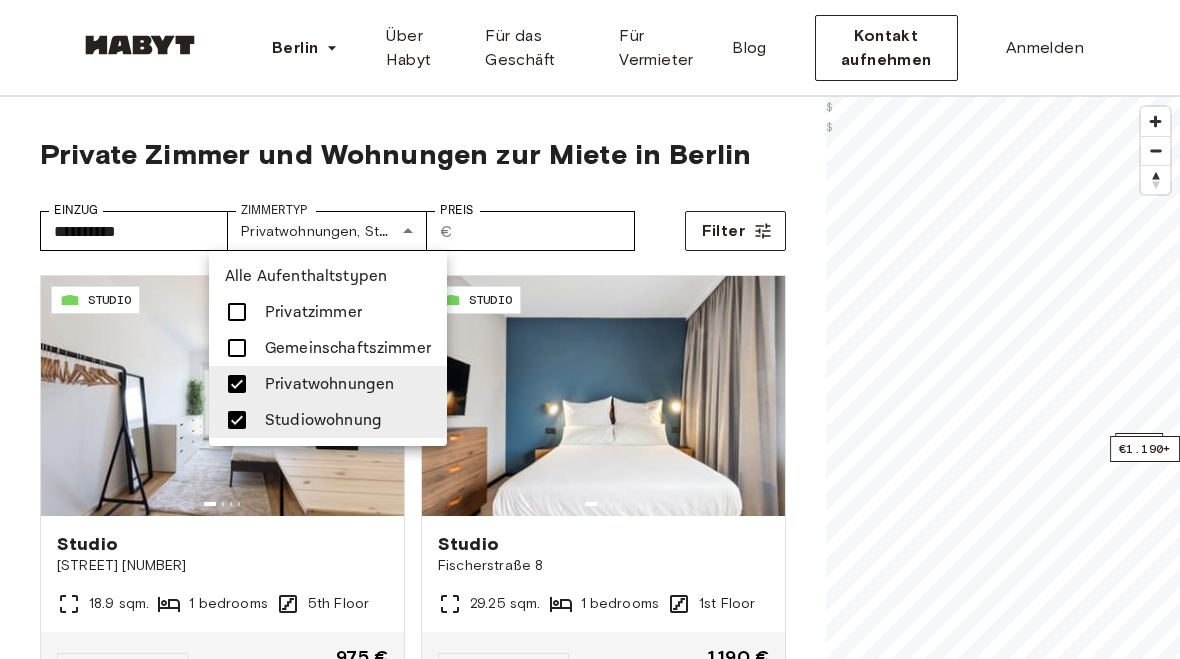 type on "**********" 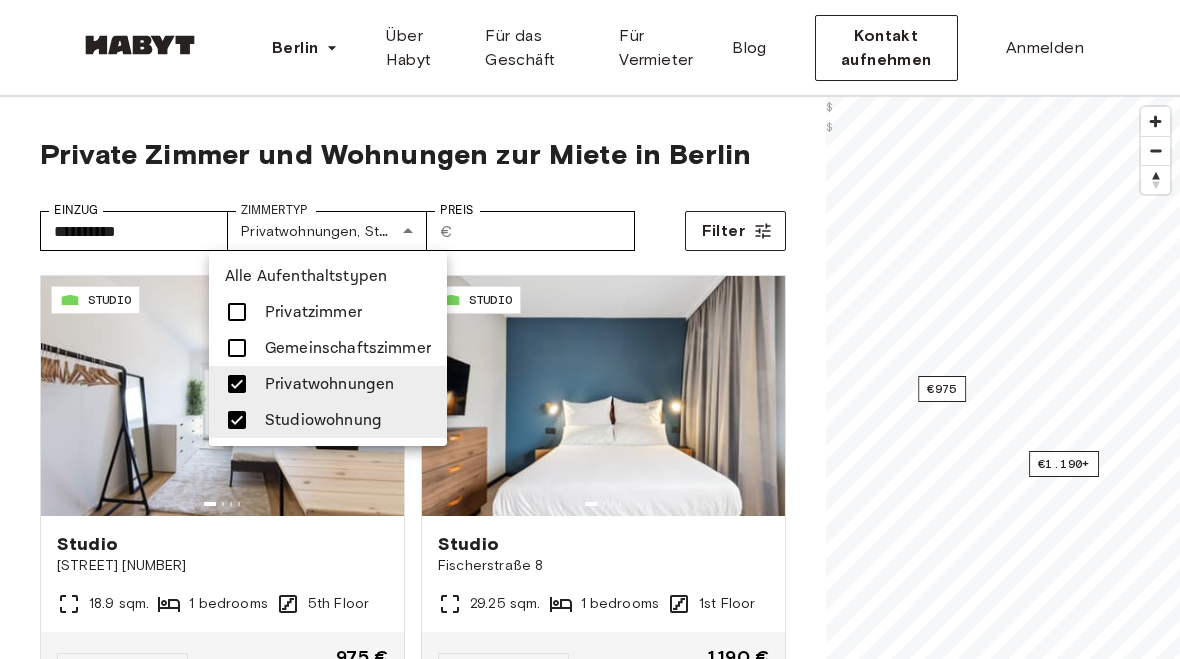 click at bounding box center [590, 329] 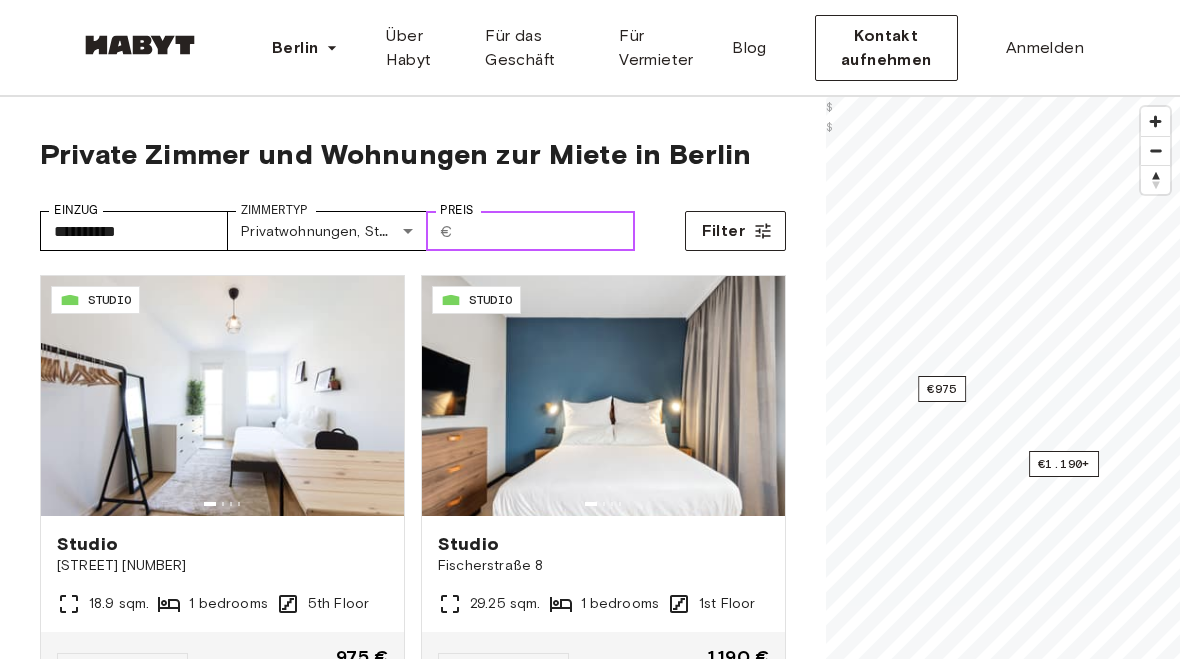 click on "Preis" at bounding box center [548, 231] 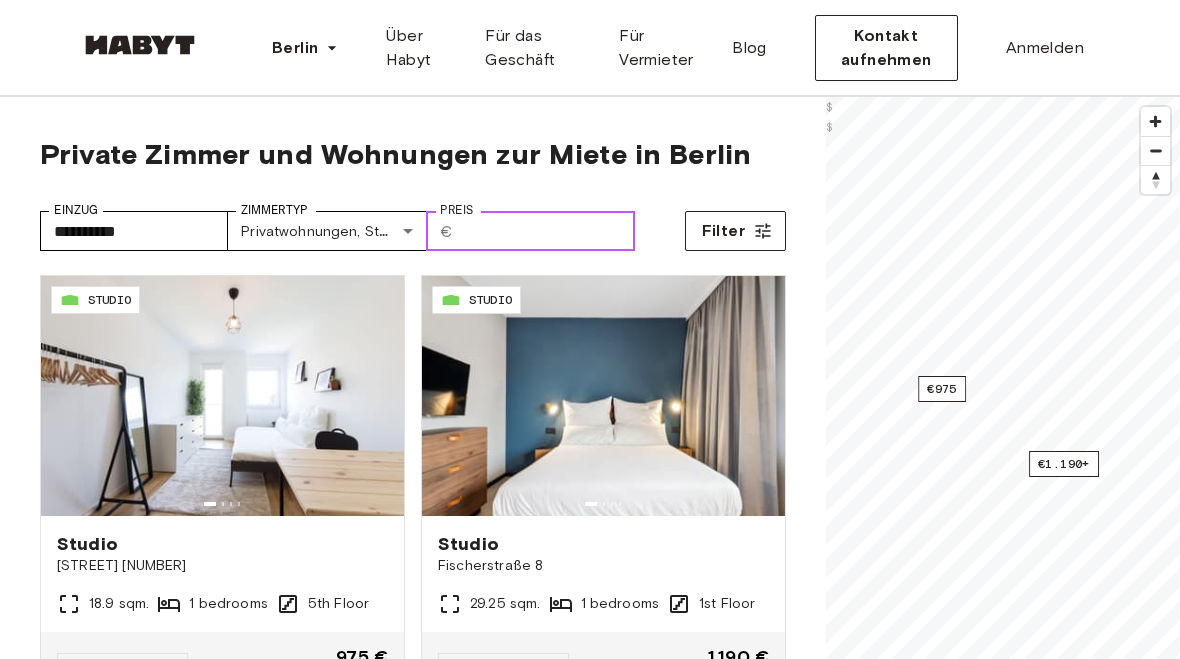 type on "****" 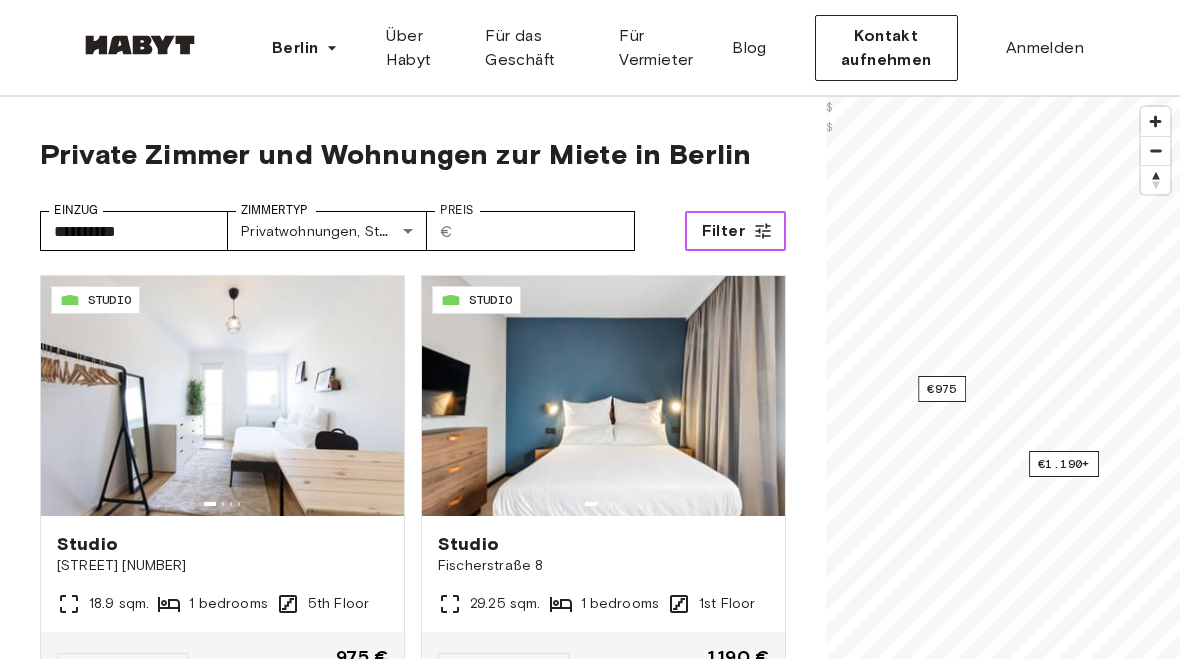 click 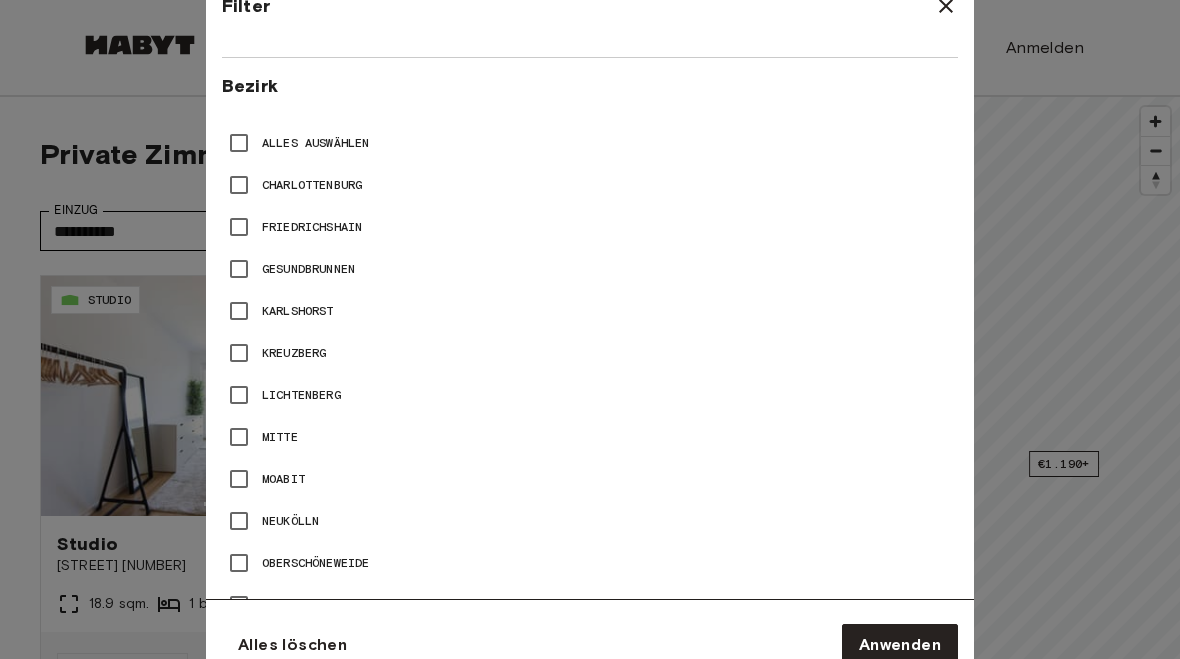 scroll, scrollTop: 939, scrollLeft: 0, axis: vertical 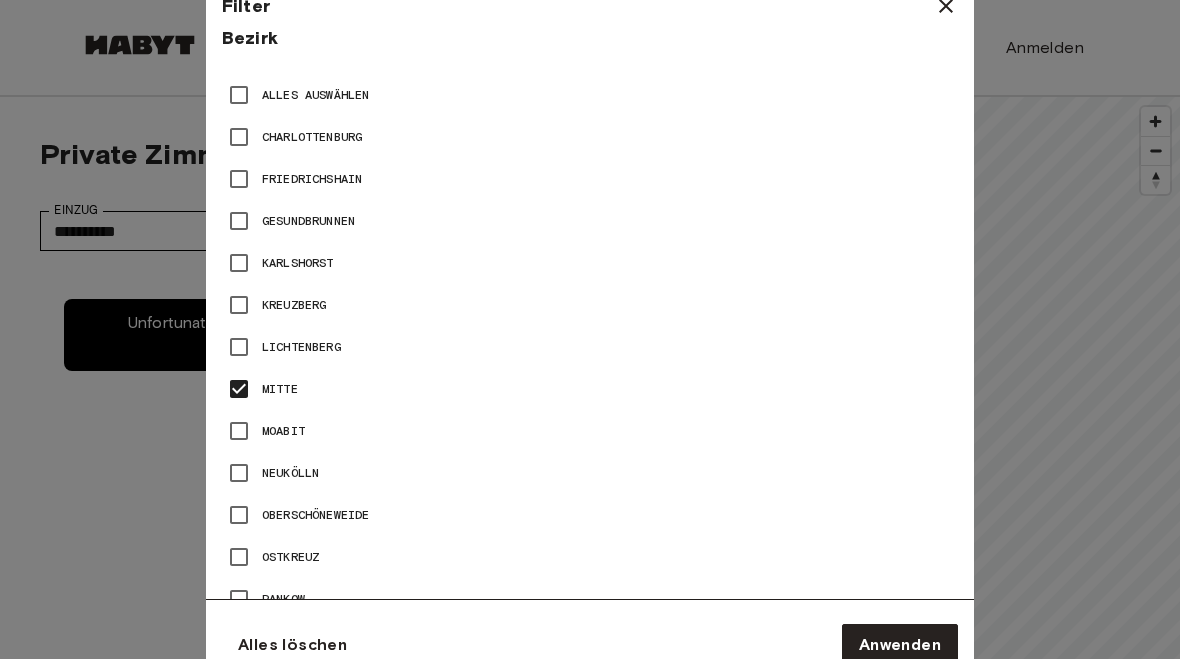 type on "**" 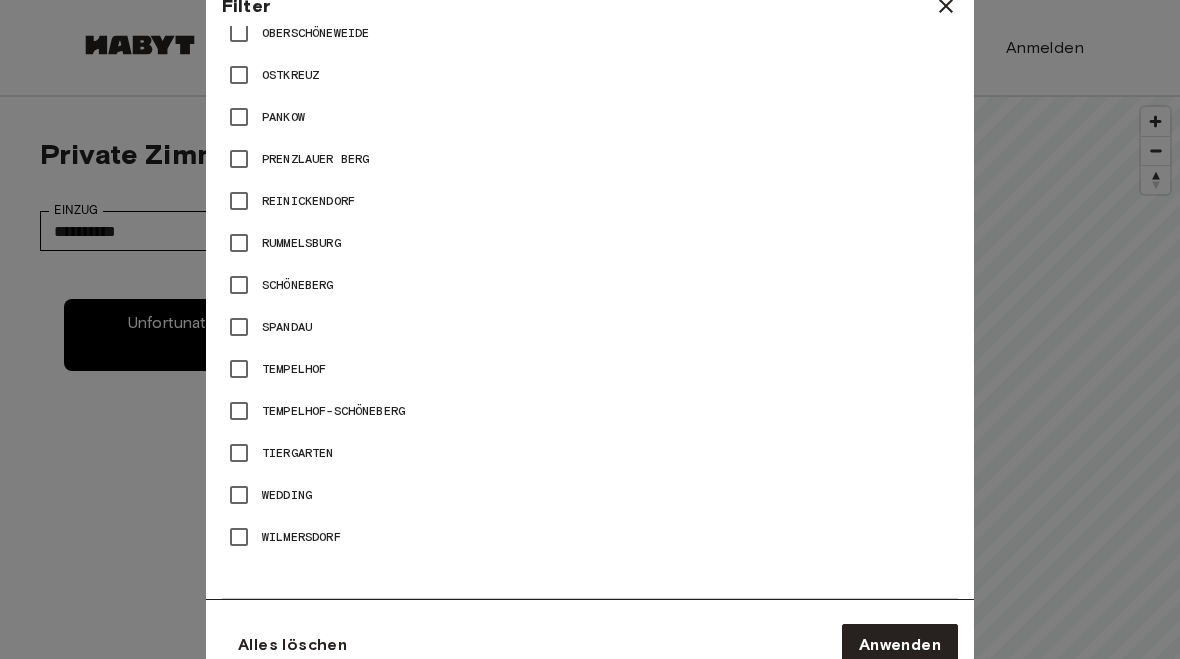 scroll, scrollTop: 1421, scrollLeft: 0, axis: vertical 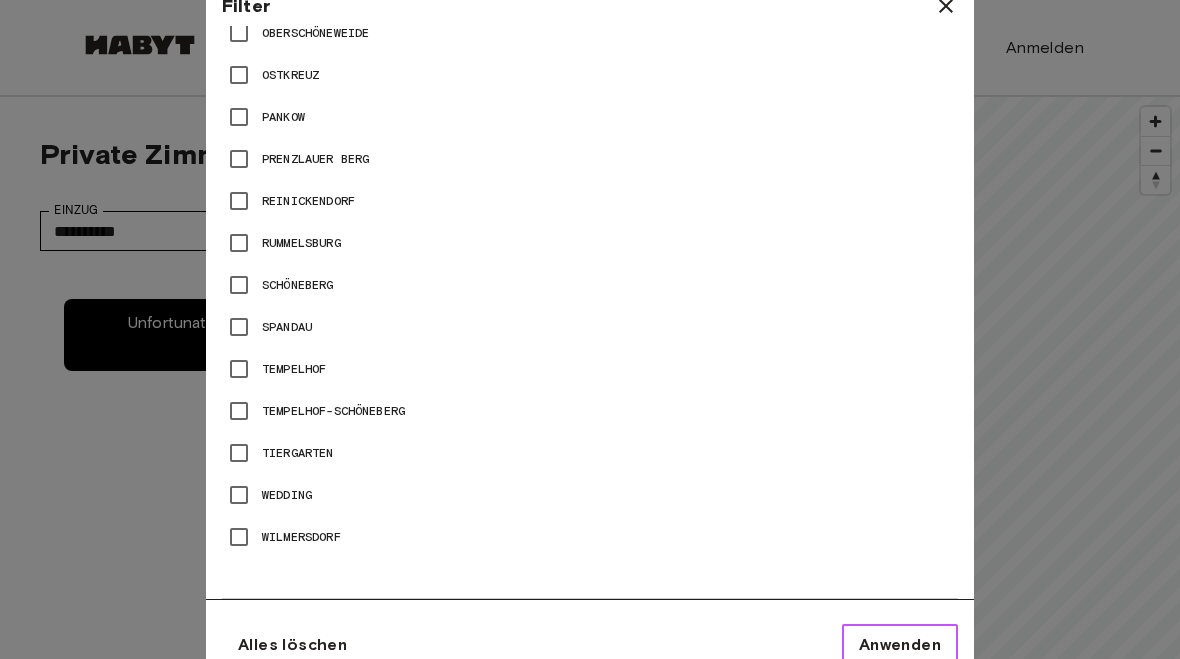 click on "Anwenden" at bounding box center [900, 645] 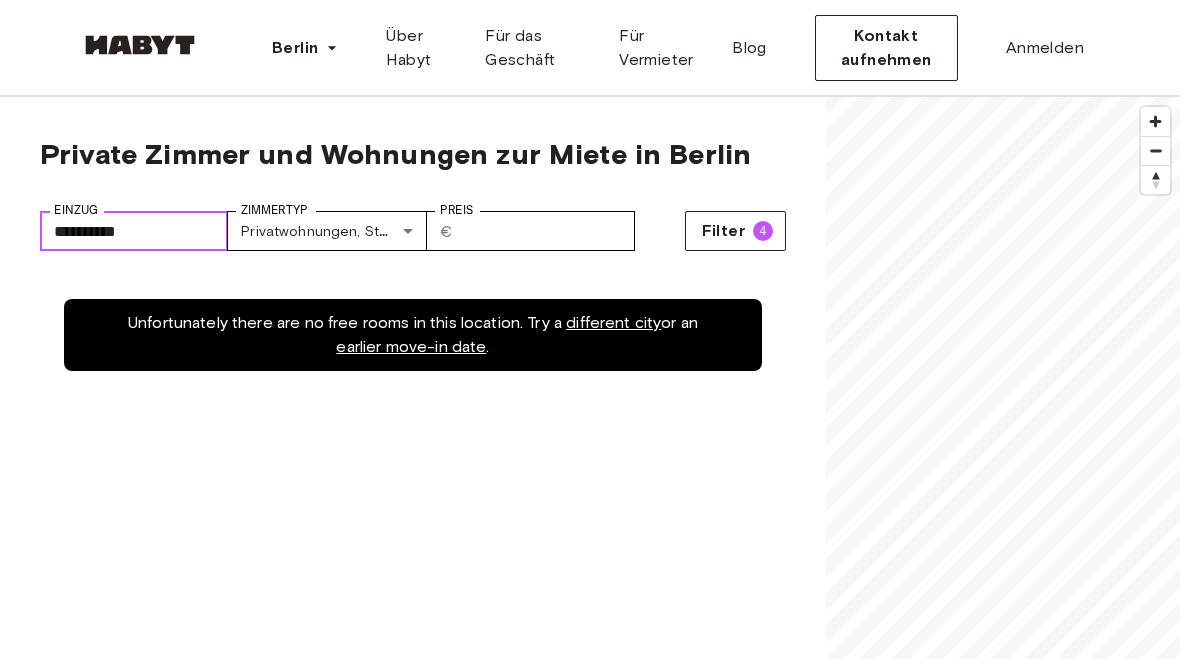 click on "**********" at bounding box center (134, 231) 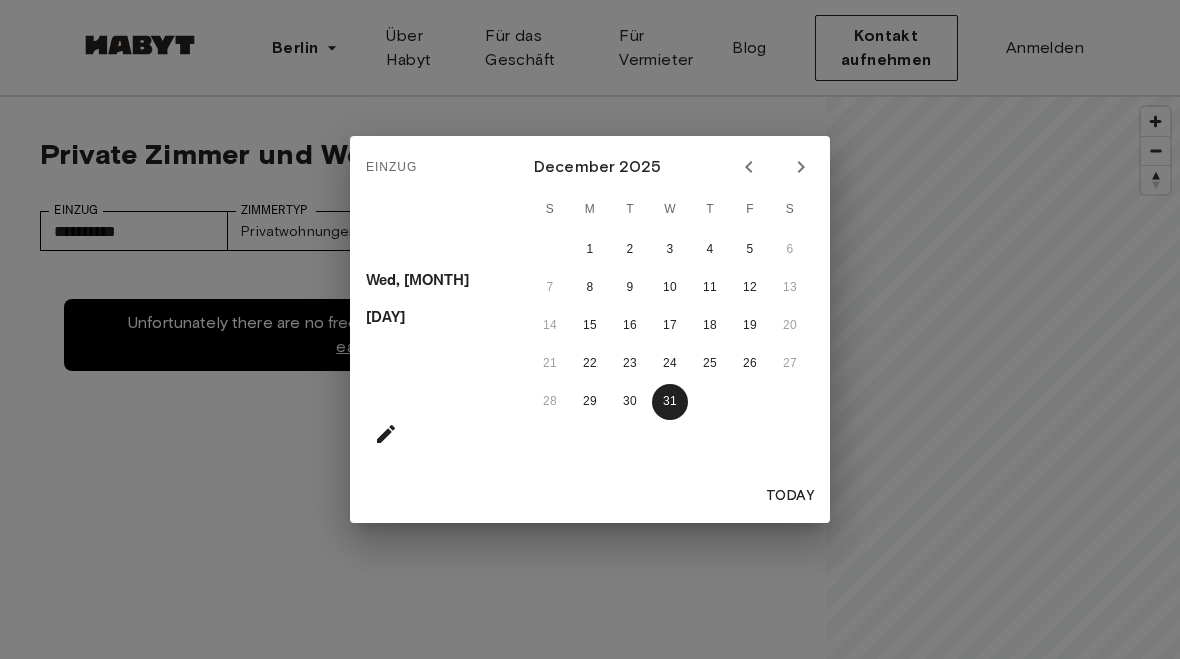 click 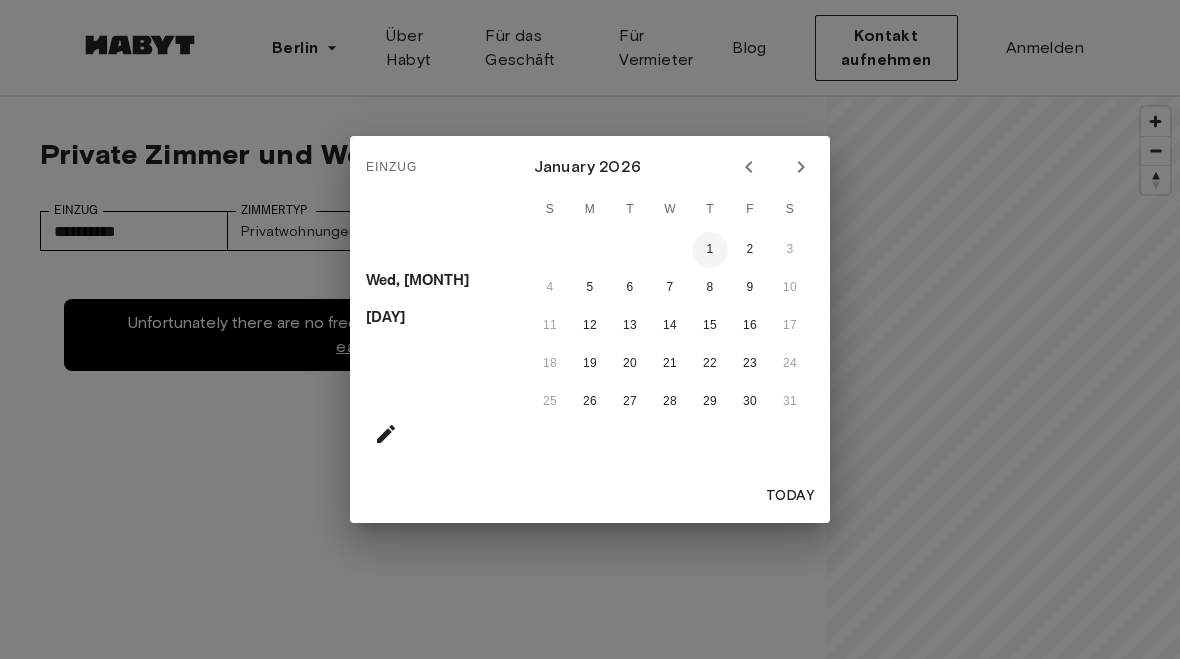 click on "1" at bounding box center [710, 250] 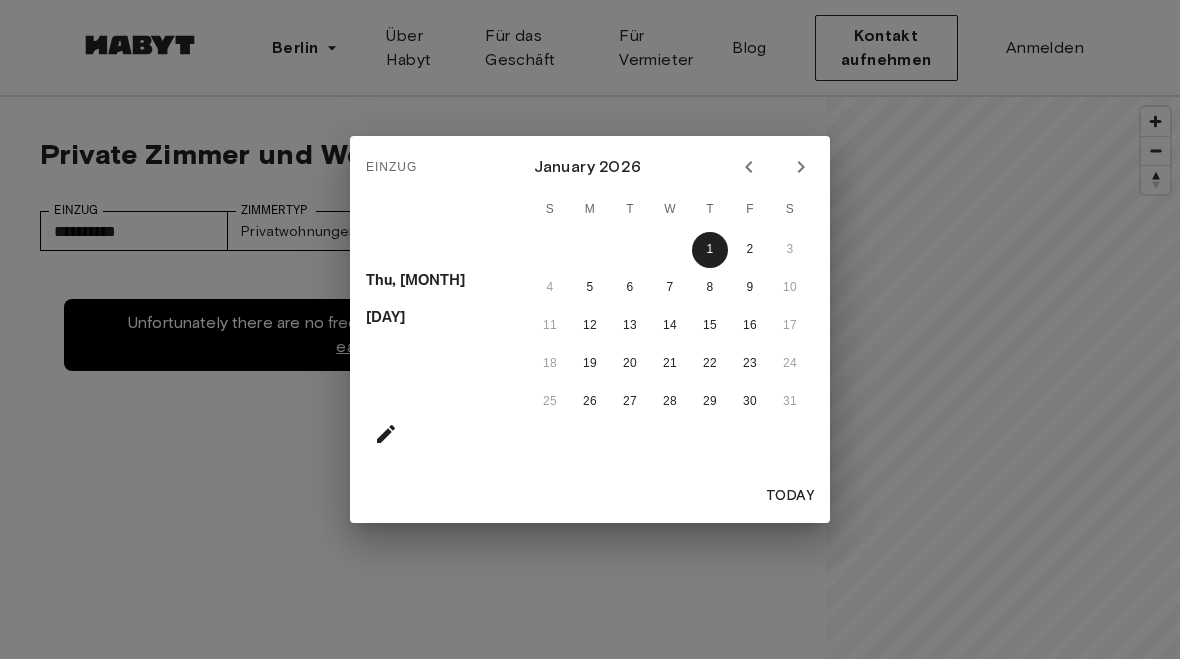 click on "Einzug Thu, [DATE] [MONTH] [YEAR] S M T W T F S 1 2 3 4 5 6 7 8 9 10 11 12 13 14 15 16 17 18 19 20 21 22 23 24 25 26 27 28 29 30 31 Today" at bounding box center (590, 329) 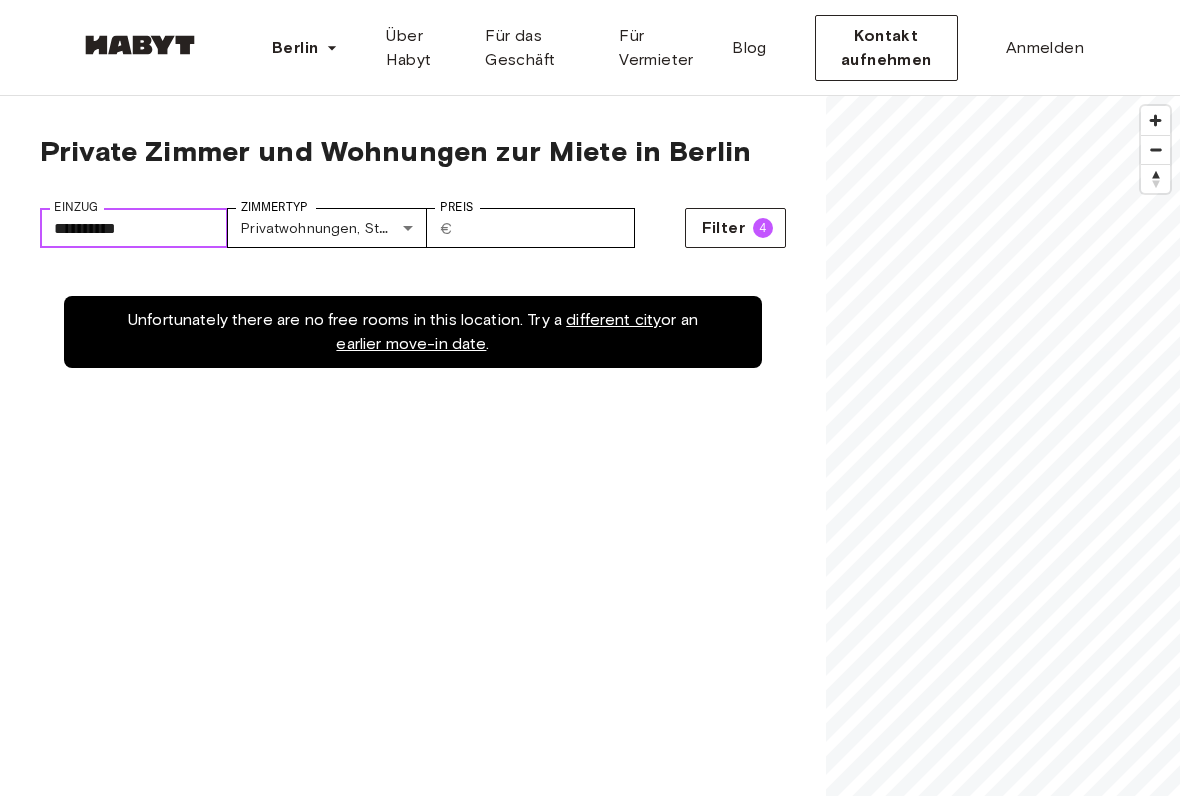 scroll, scrollTop: 3, scrollLeft: 0, axis: vertical 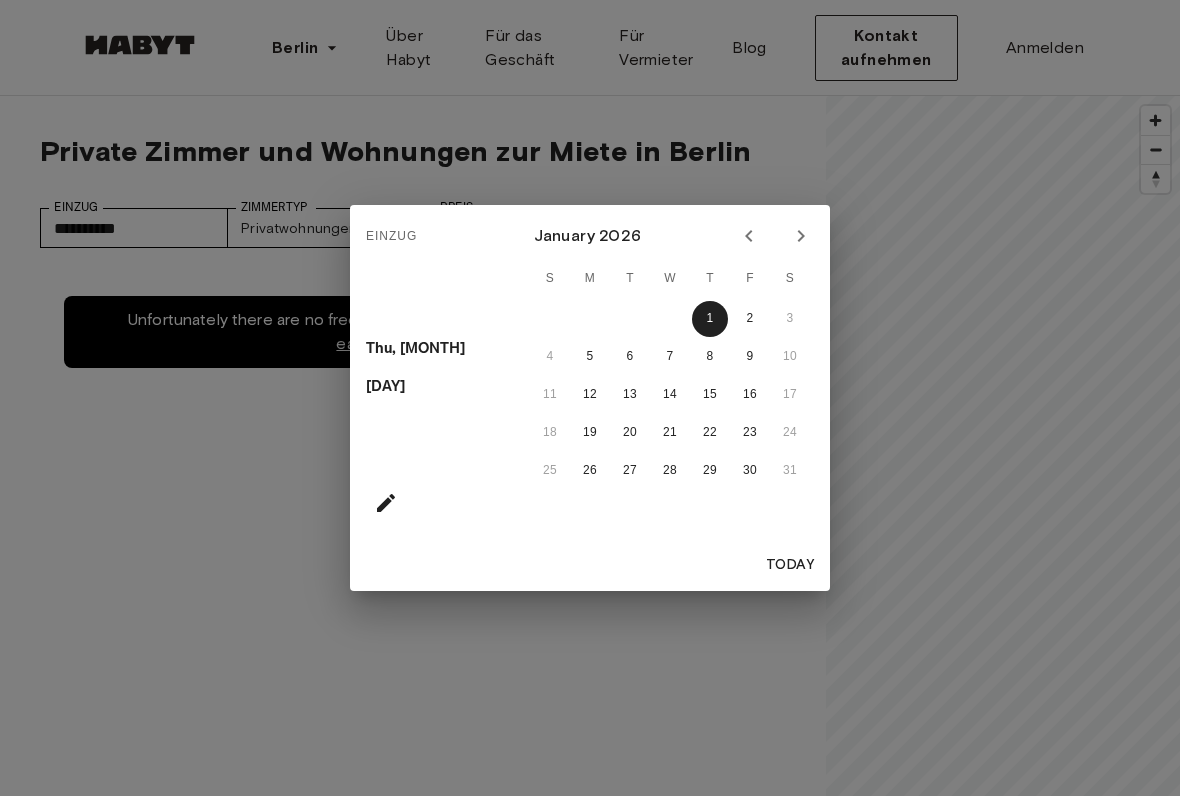click 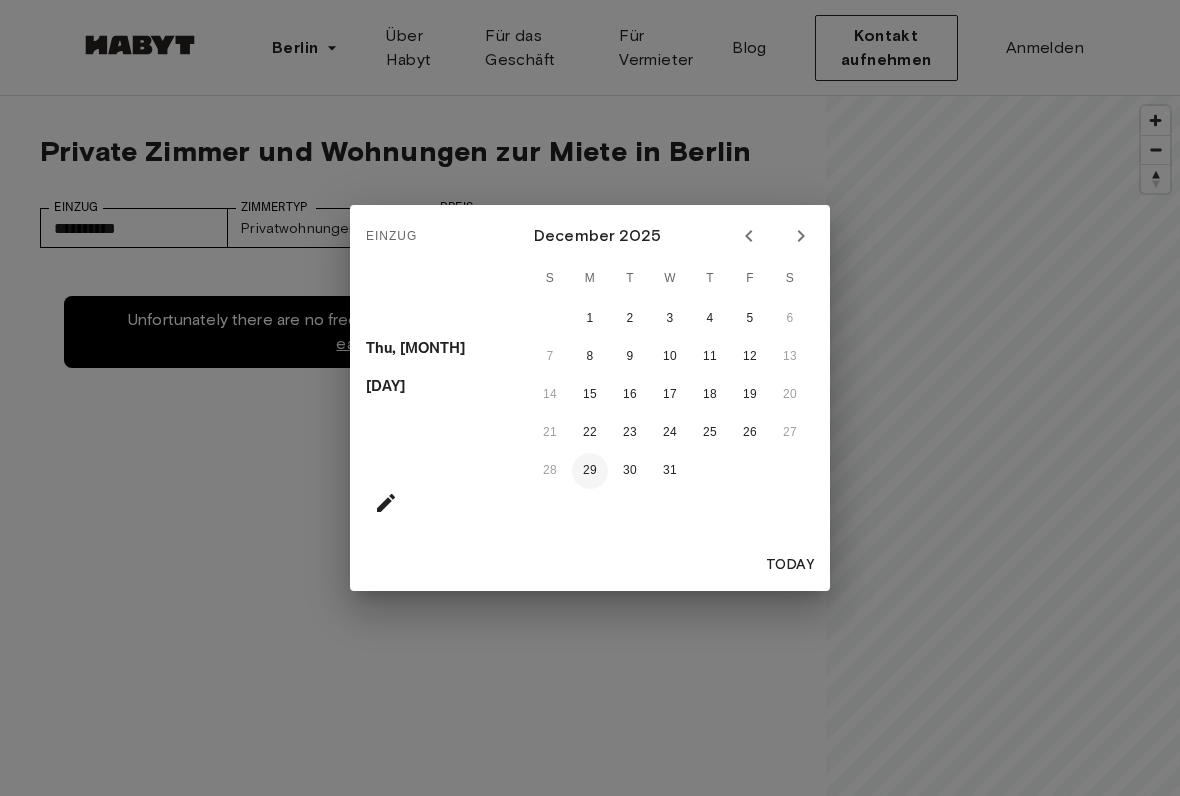 click on "29" at bounding box center (590, 471) 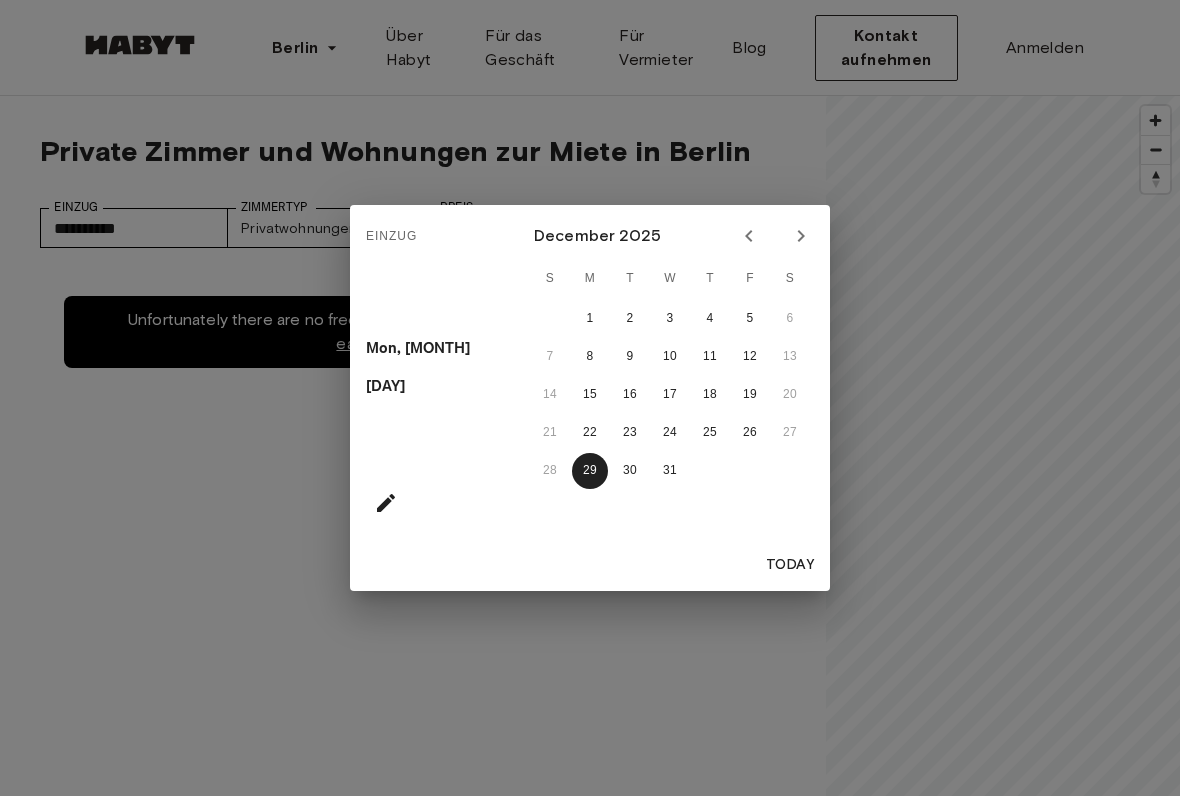 click on "Einzug Mon, [DATE] [MONTH] [DAY] [YEAR] S M T W T F S 1 2 3 4 5 6 7 8 9 10 11 12 13 14 15 16 17 18 19 20 21 22 23 24 25 26 27 28 29 30 31 Today" at bounding box center (590, 398) 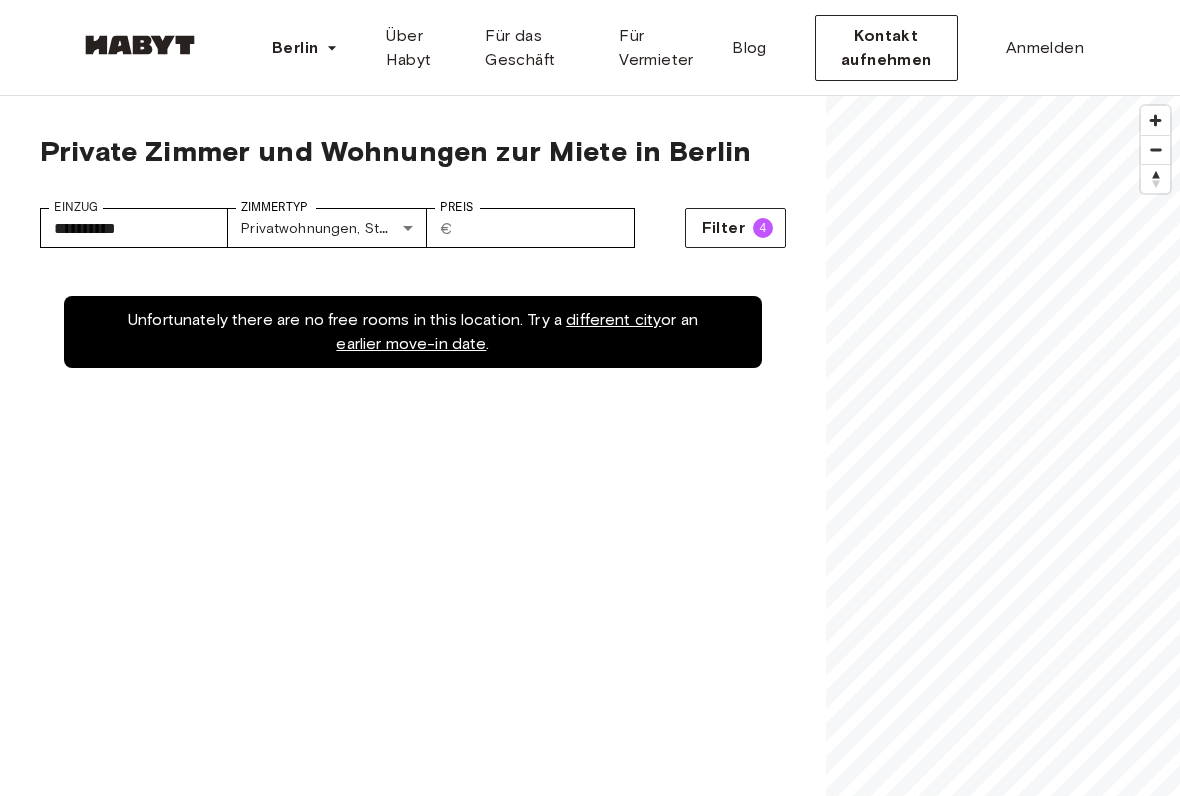 click on "different city" at bounding box center (613, 319) 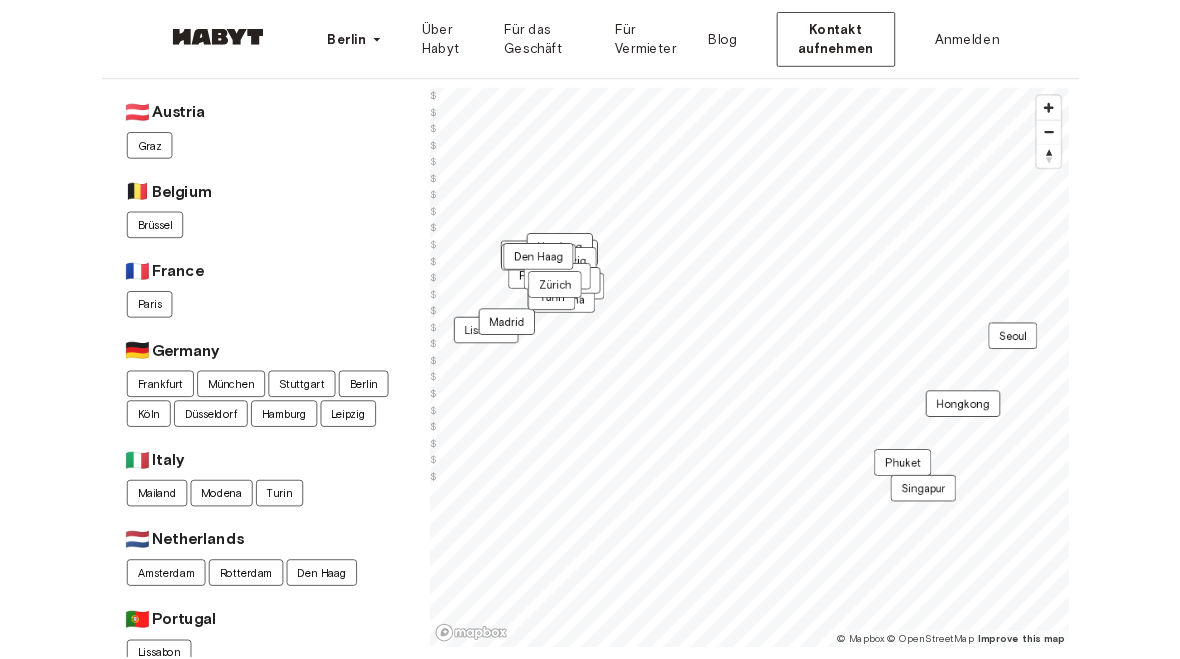 scroll, scrollTop: 0, scrollLeft: 0, axis: both 